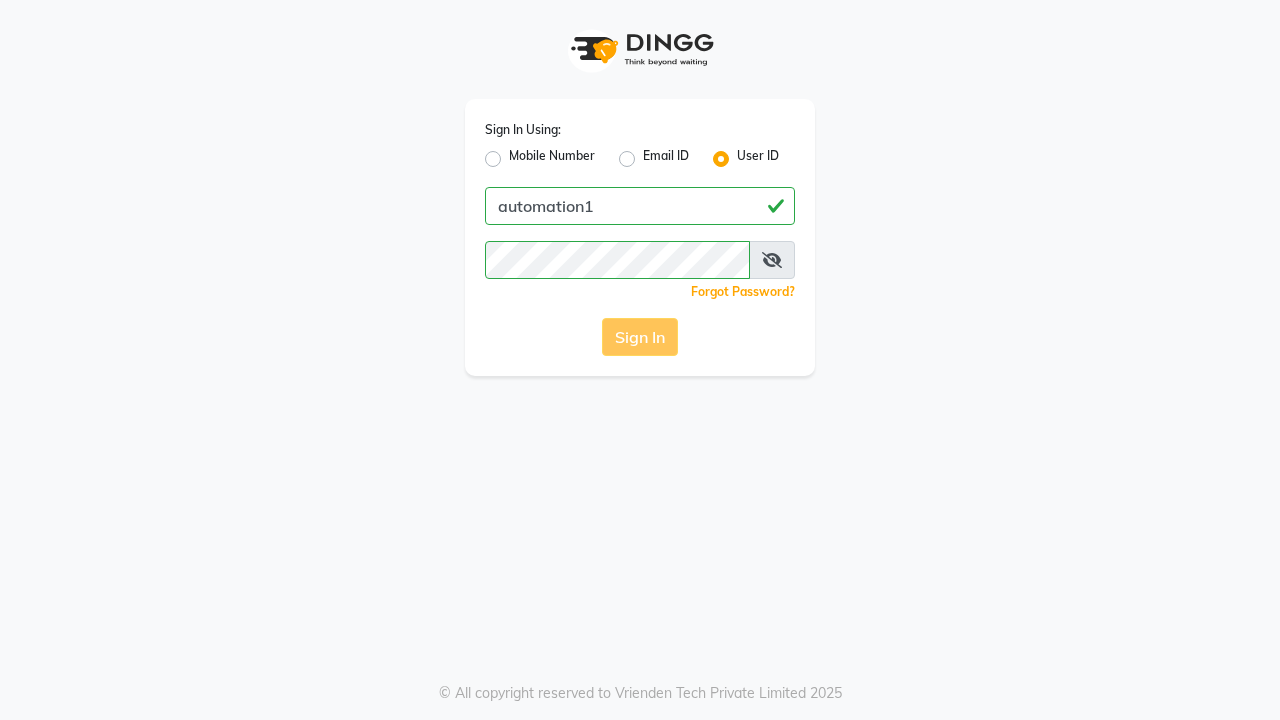 scroll, scrollTop: 0, scrollLeft: 0, axis: both 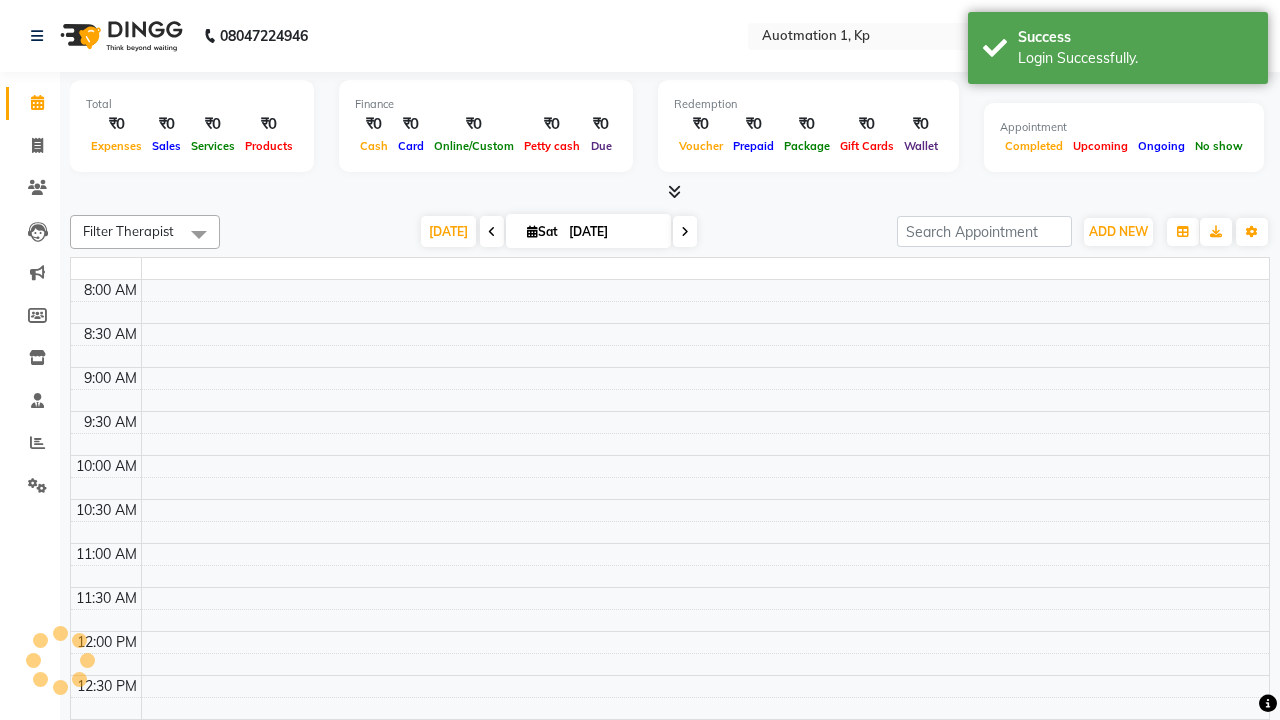 select on "en" 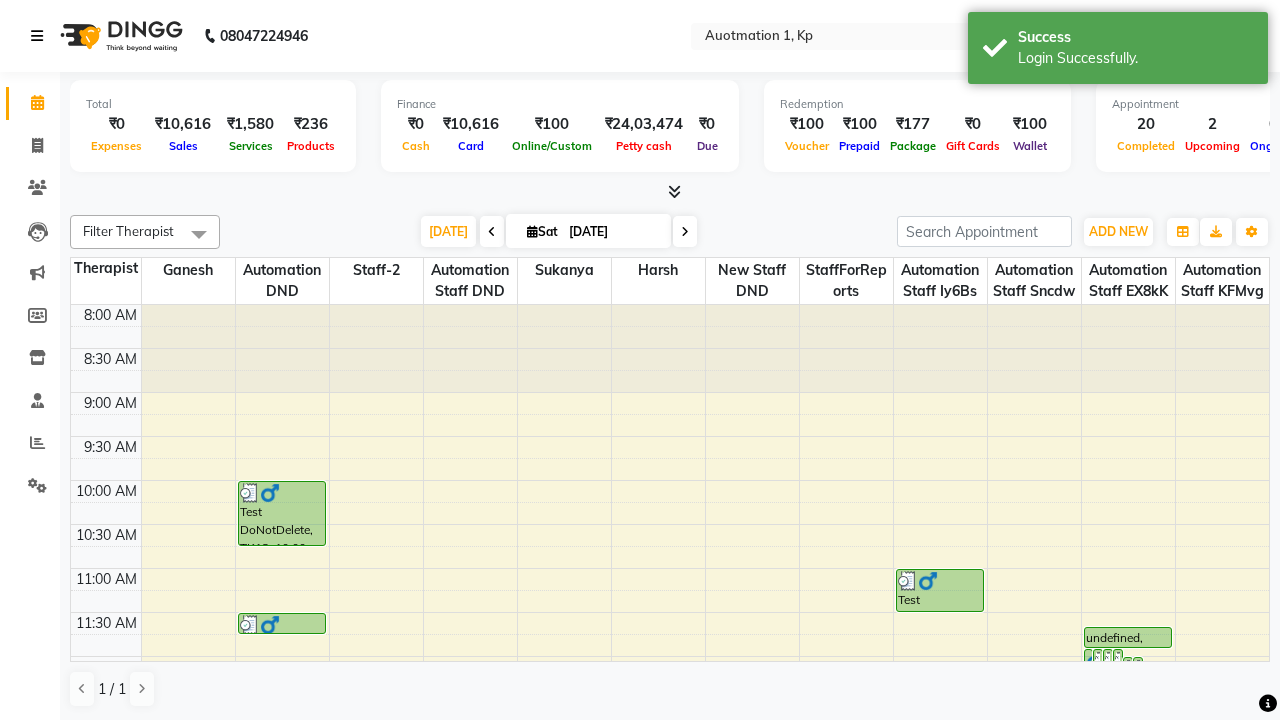 click at bounding box center (37, 36) 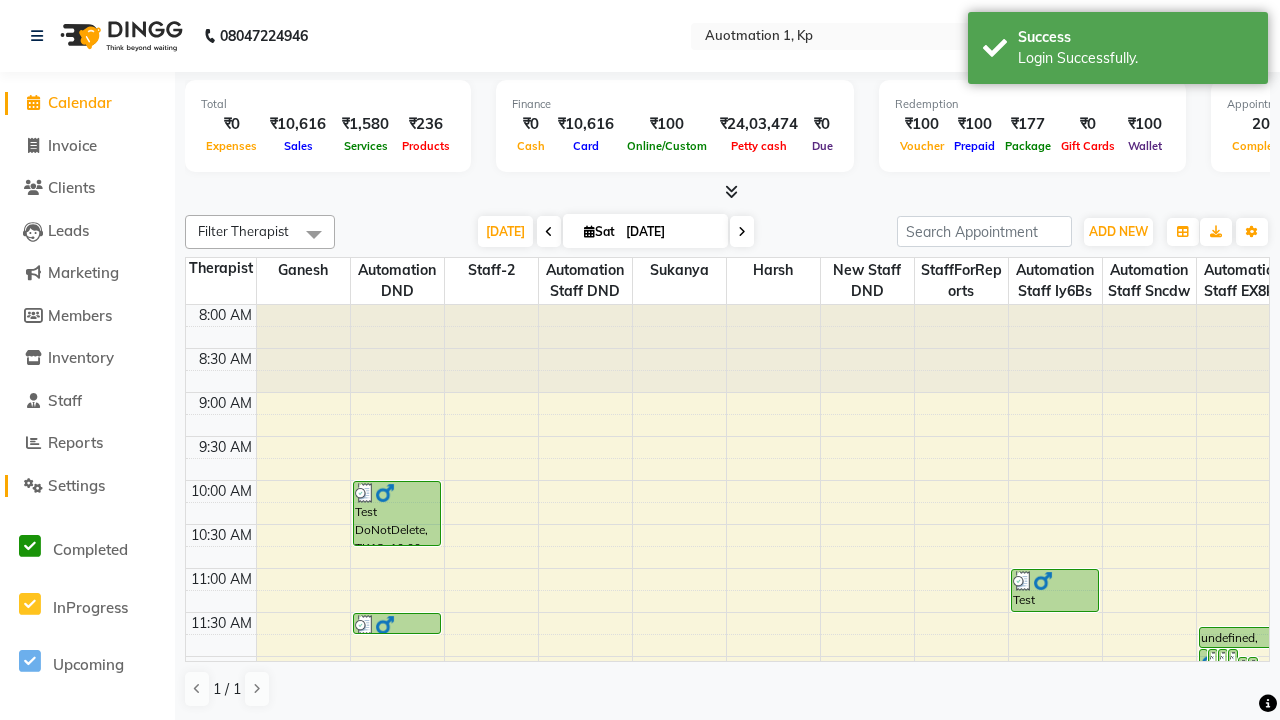 click on "Settings" 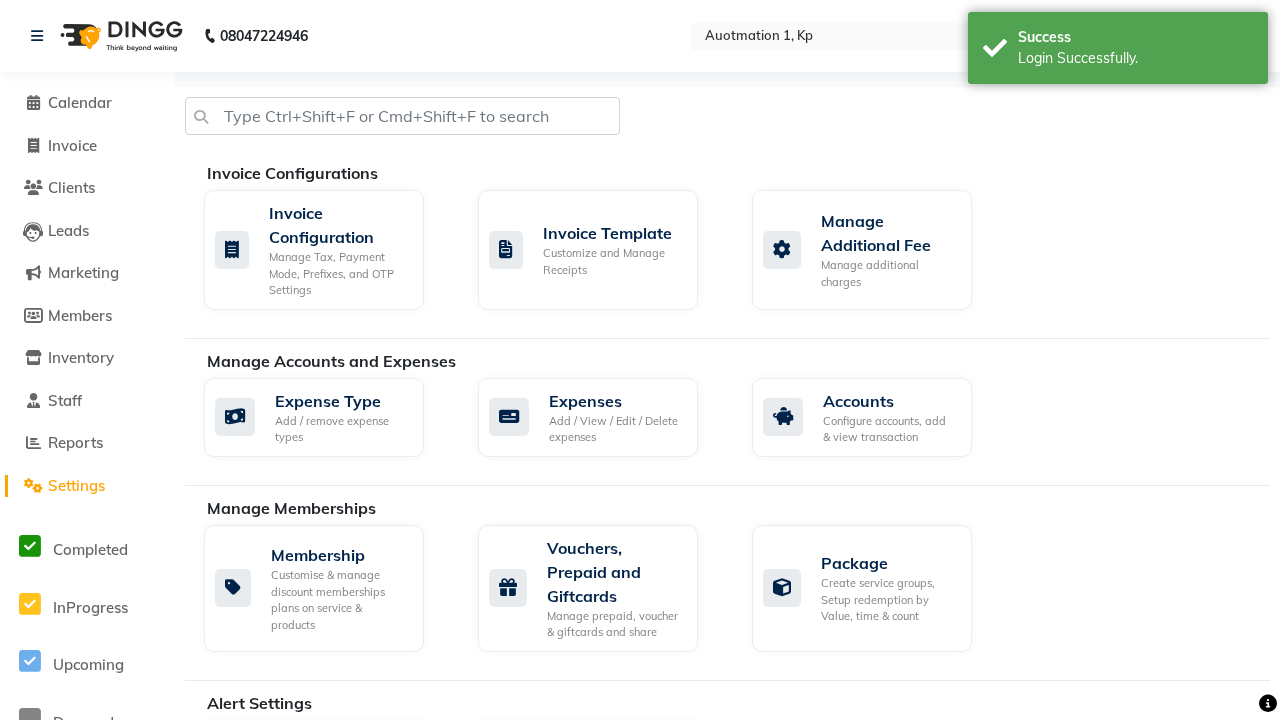 click on "Manage Services" 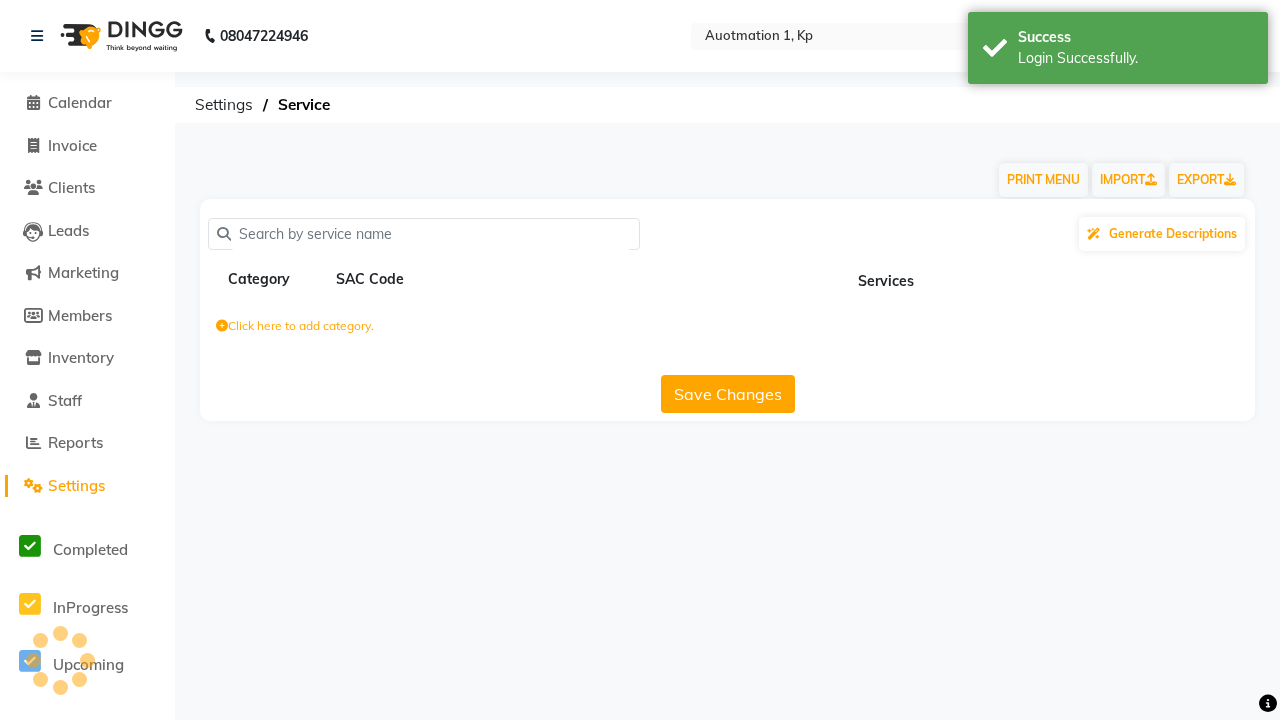 click on "Click here to add category." 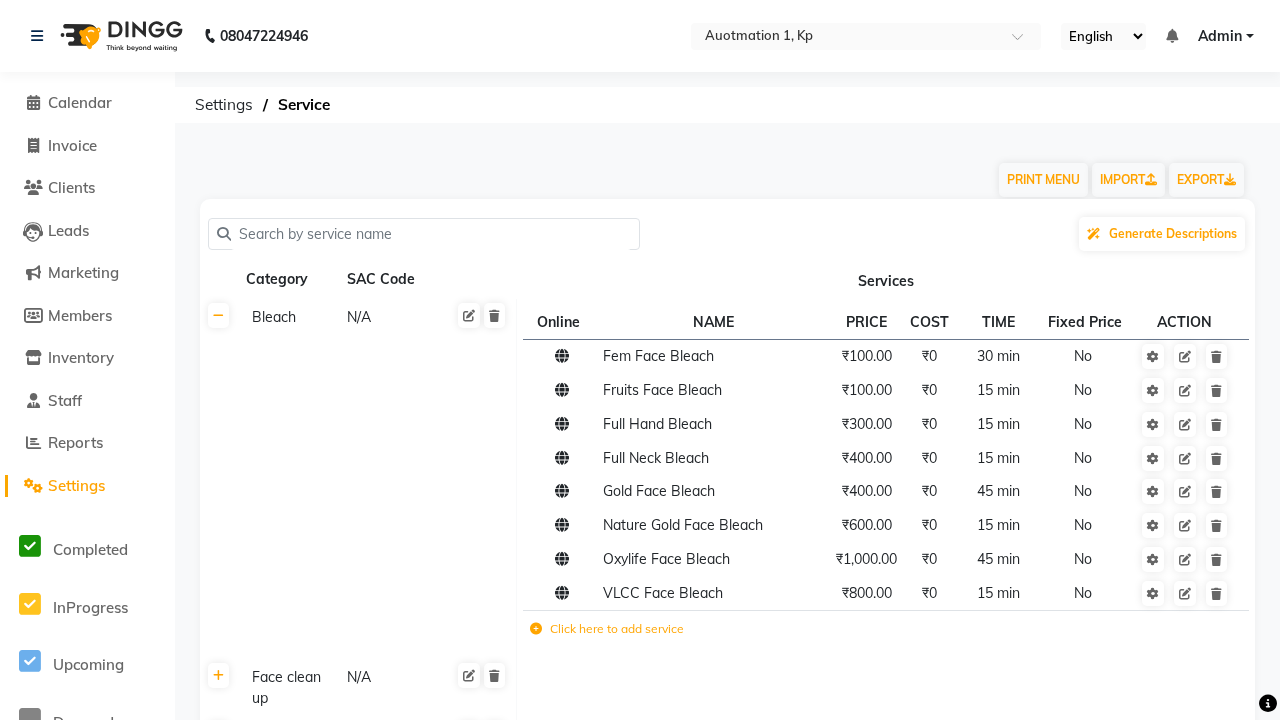 scroll, scrollTop: 0, scrollLeft: 13, axis: horizontal 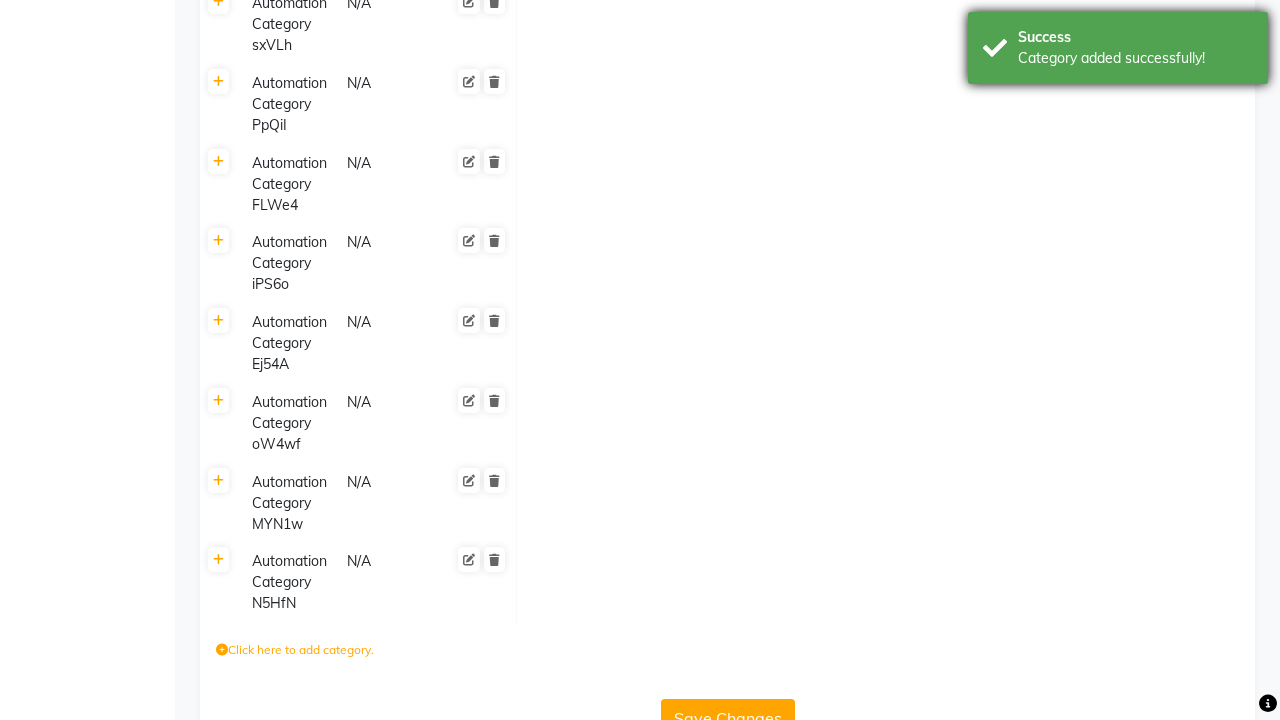 click on "Category added successfully!" at bounding box center (1135, 58) 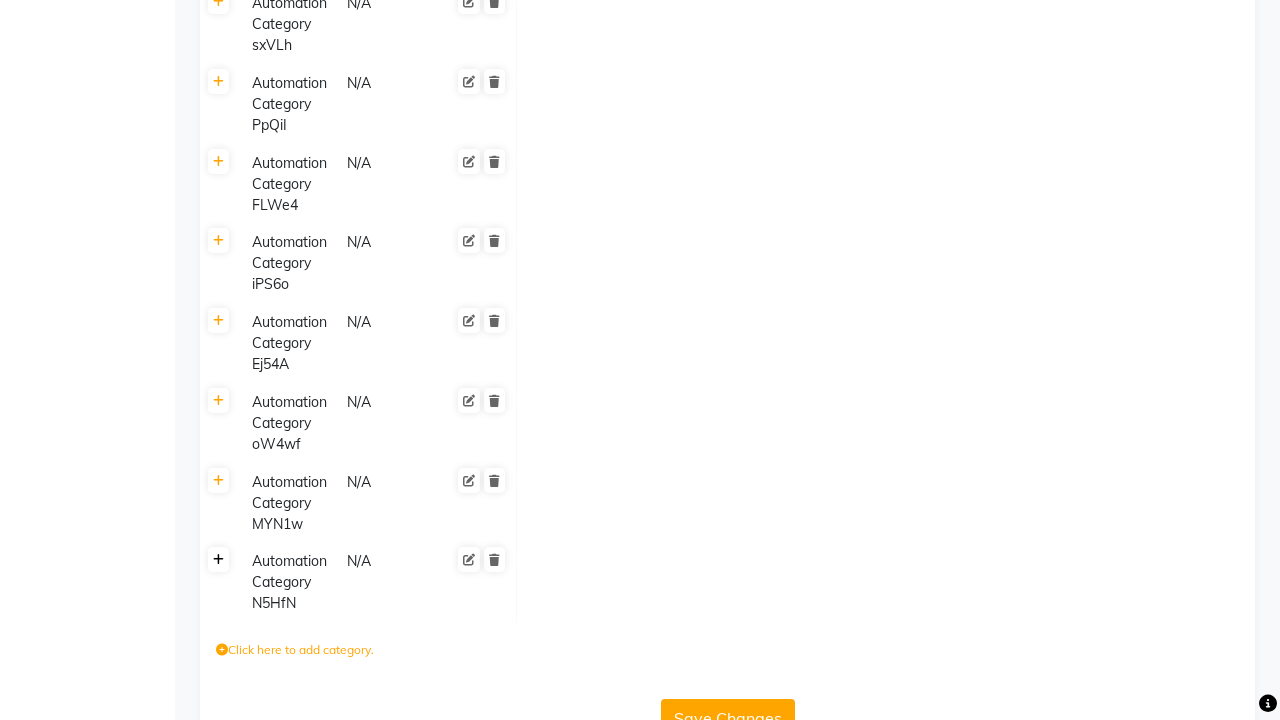 click 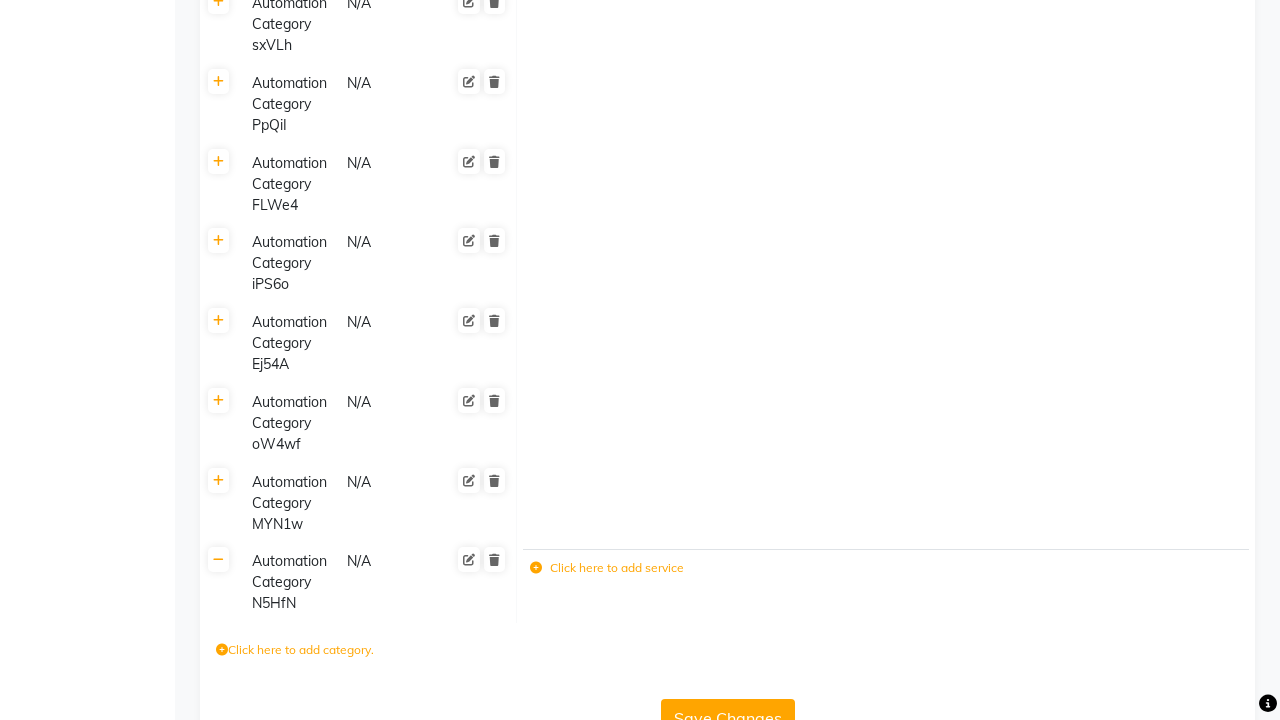 click 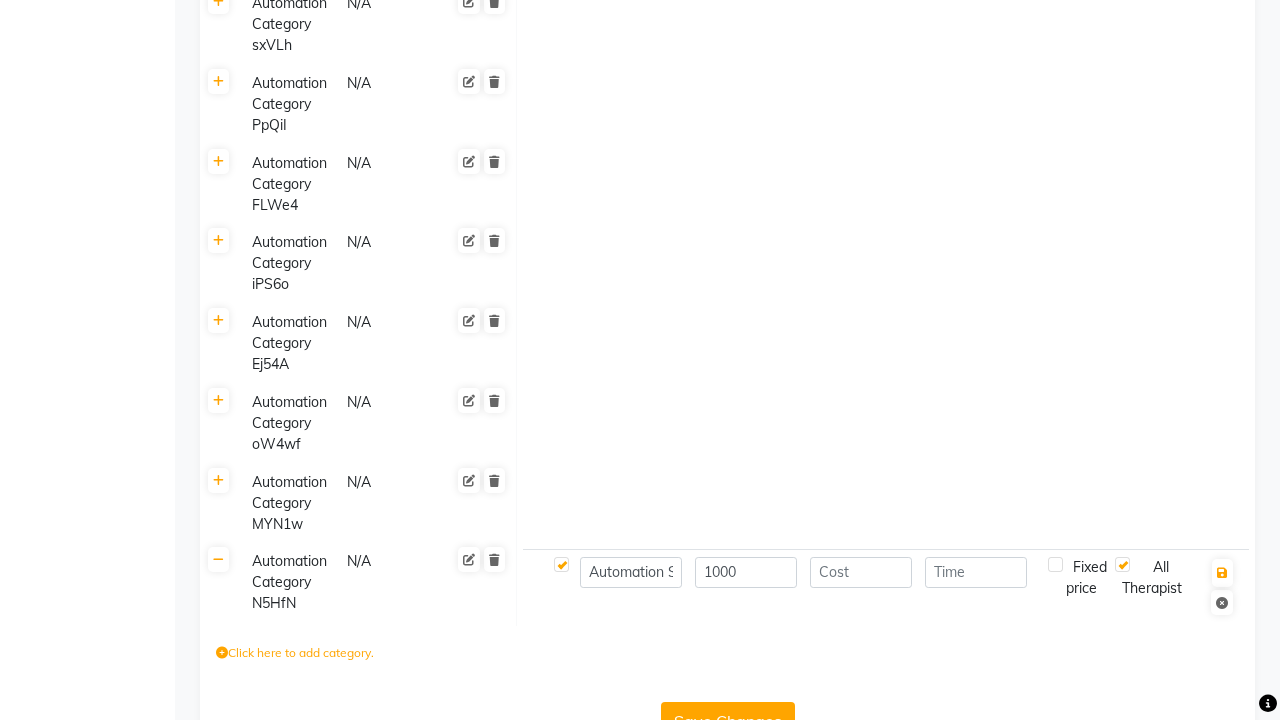 type on "1000" 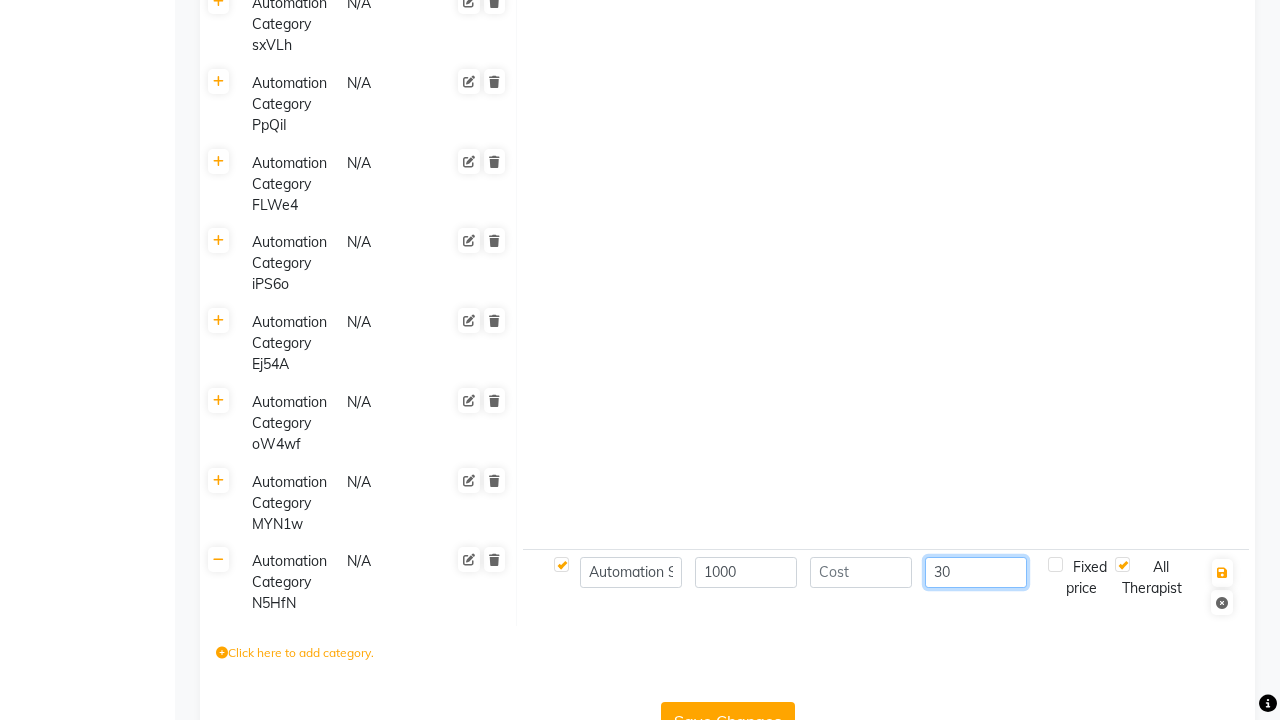 scroll, scrollTop: 0, scrollLeft: 0, axis: both 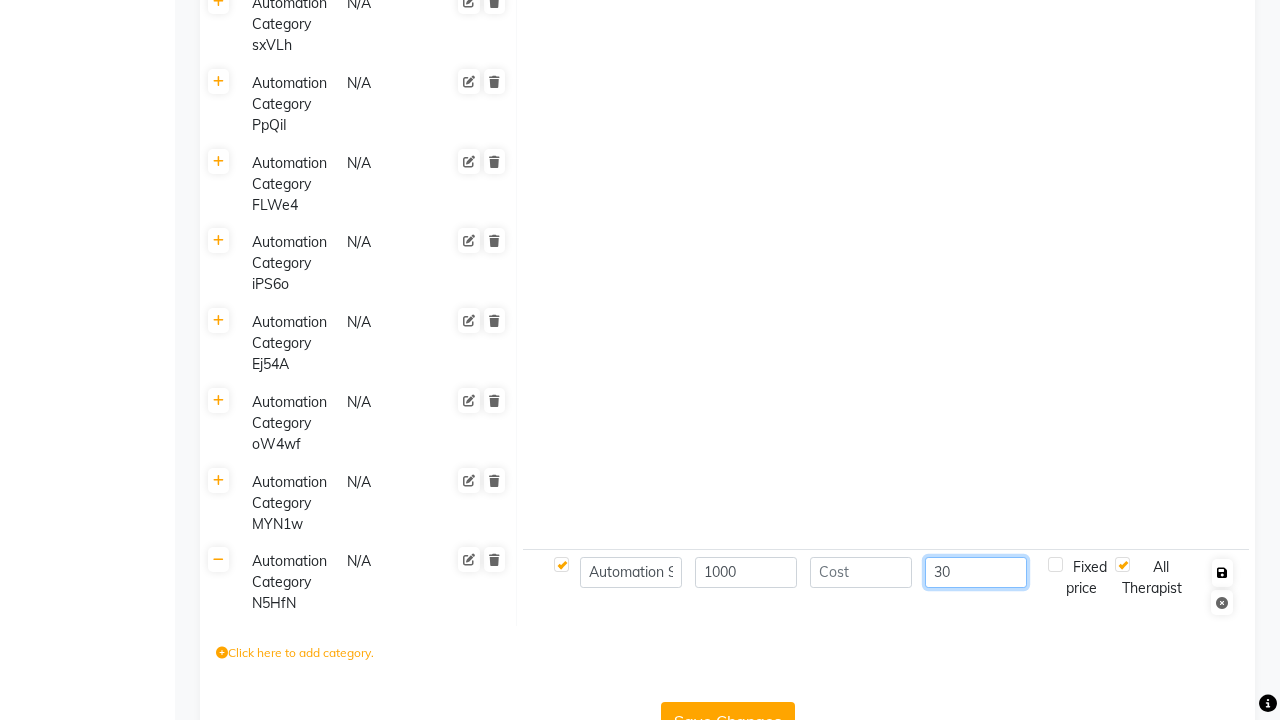 type on "30" 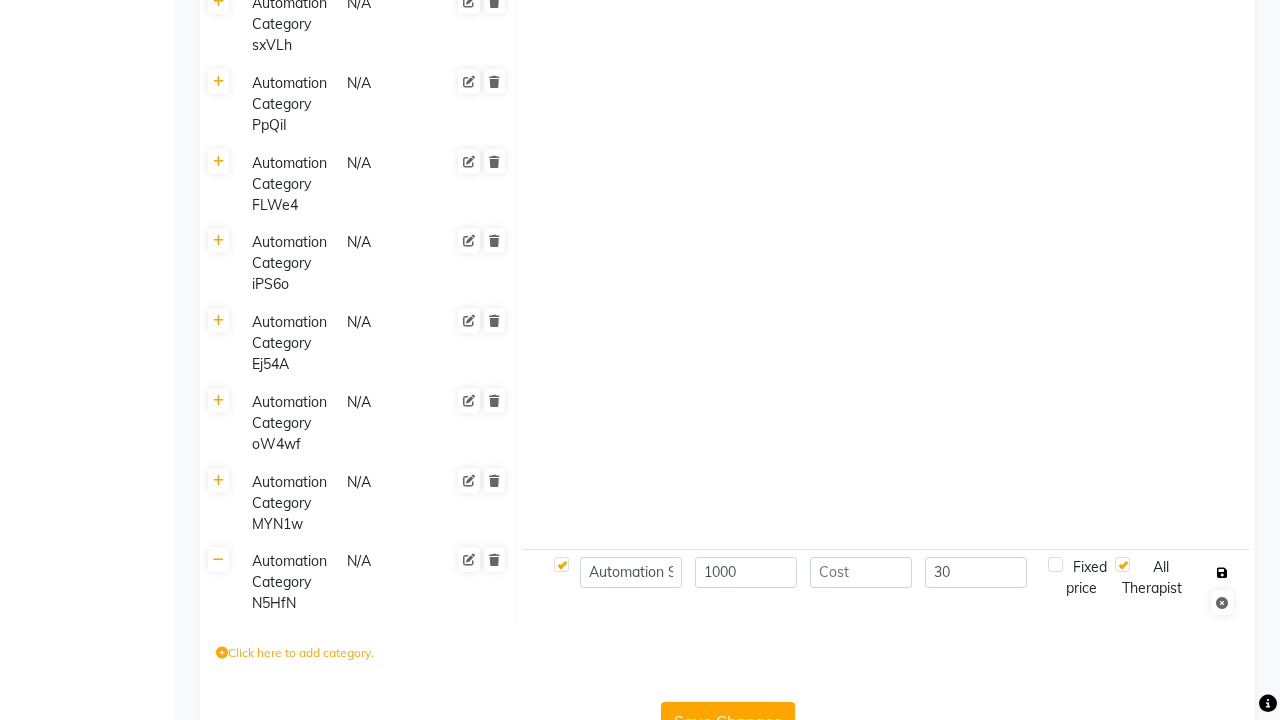 click at bounding box center [1222, 573] 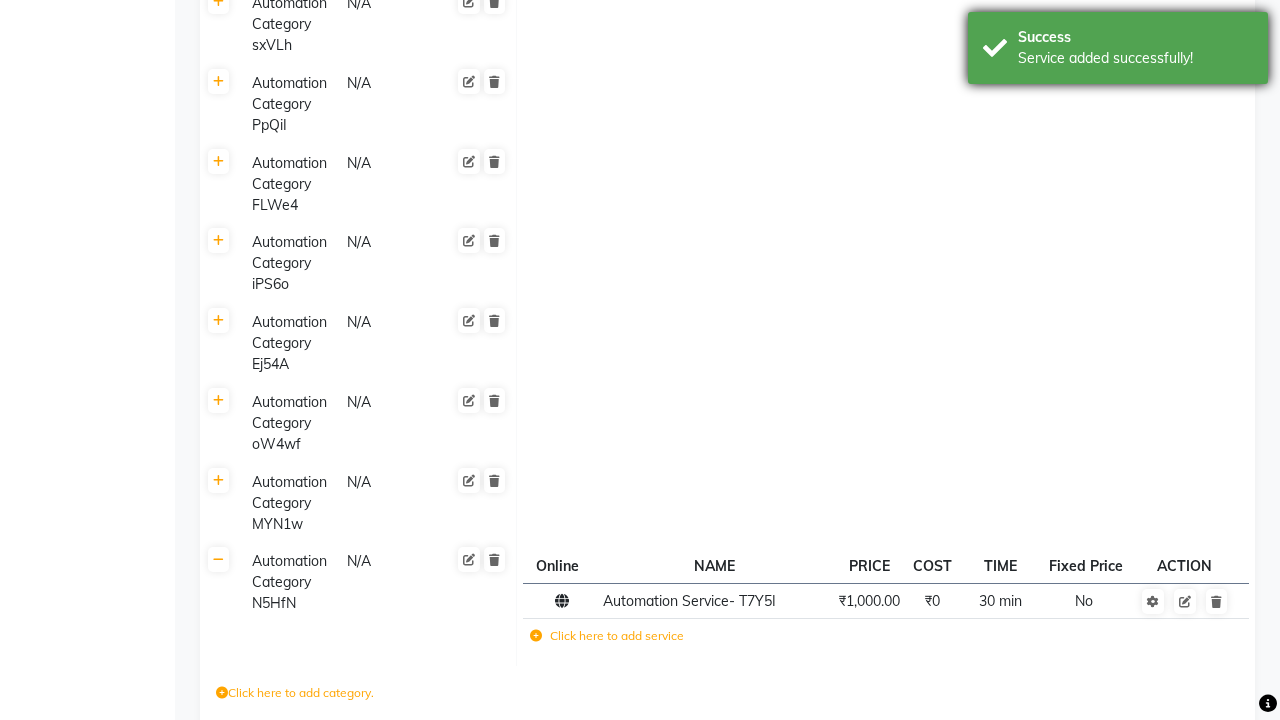 click on "Service added successfully!" at bounding box center [1135, 58] 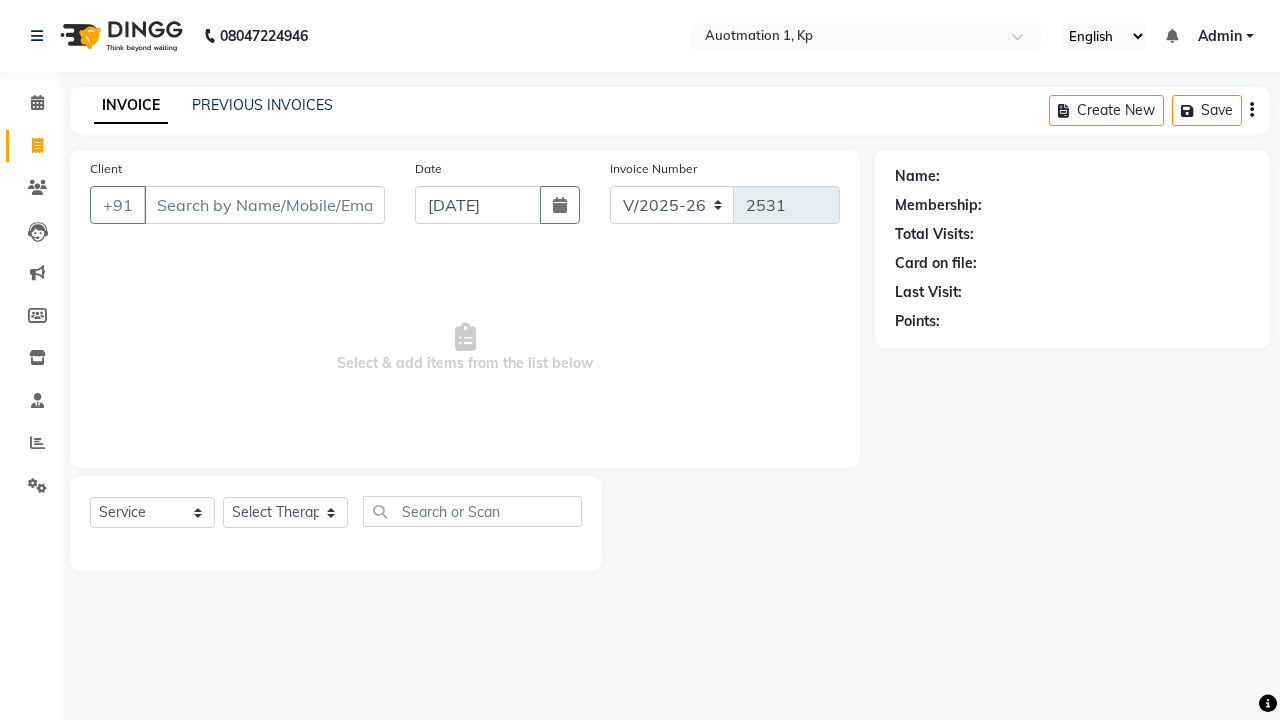 select on "150" 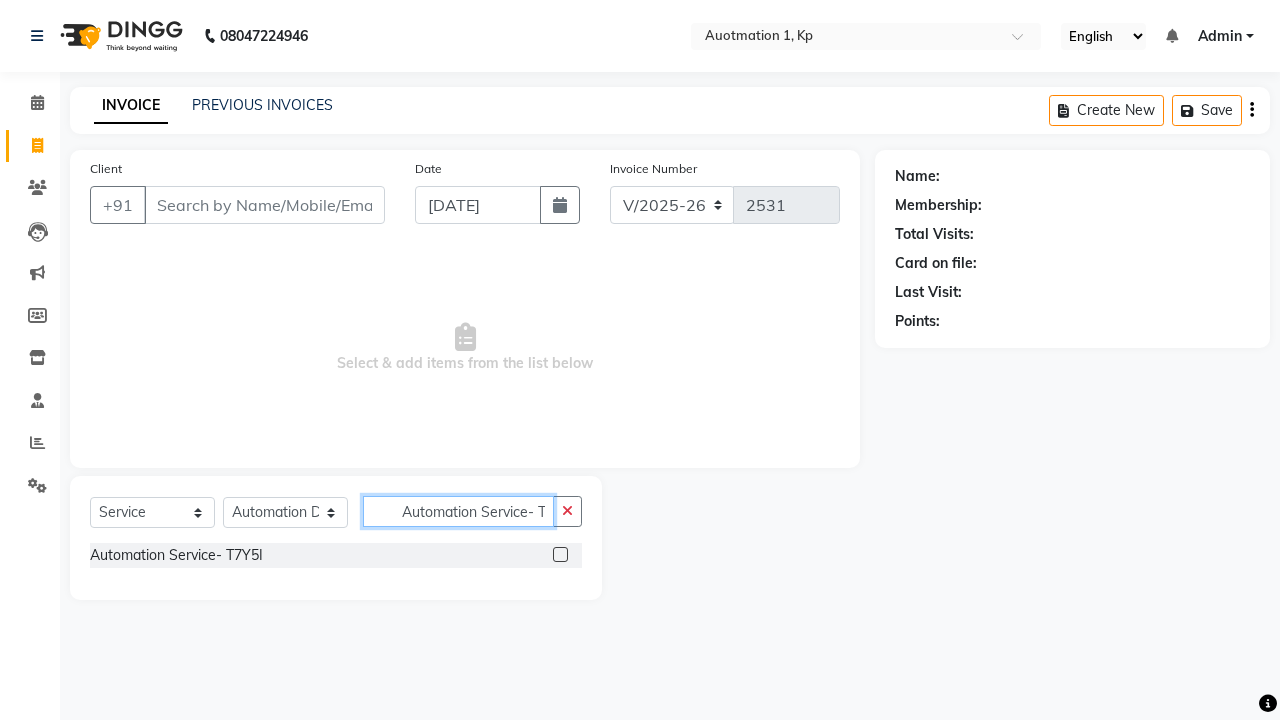 scroll, scrollTop: 0, scrollLeft: 2, axis: horizontal 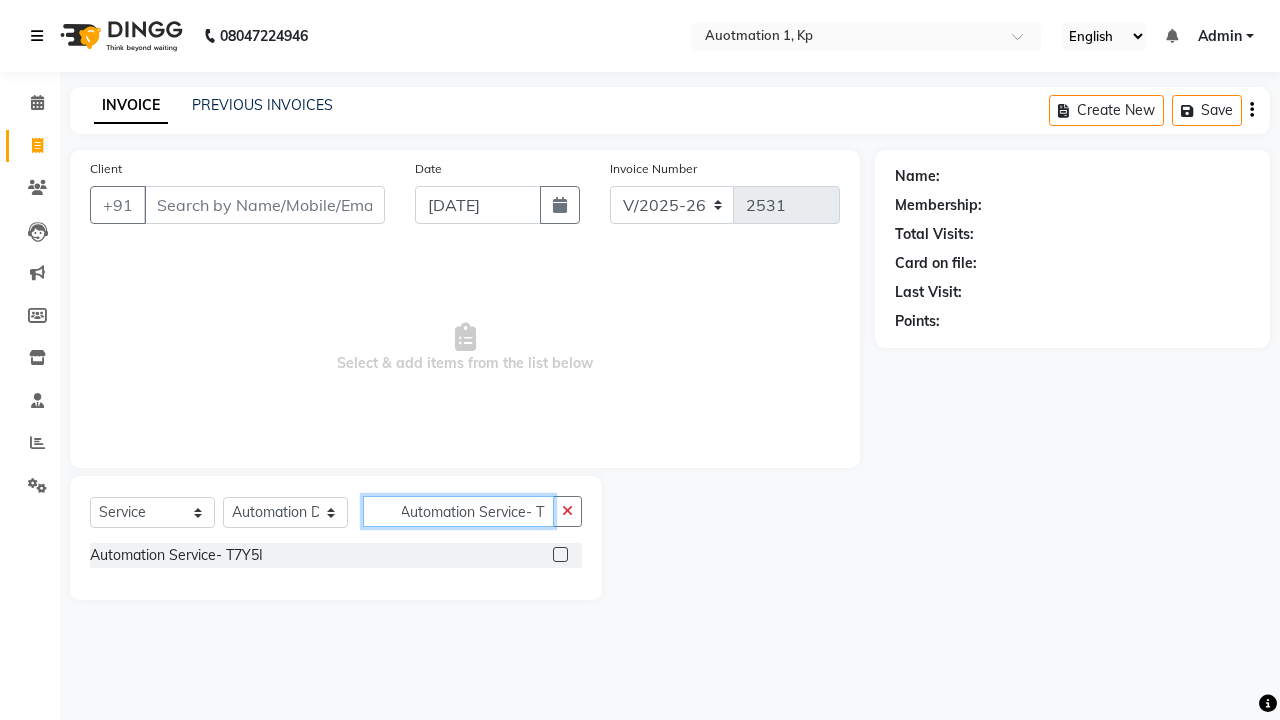 type on "Automation Service- T7Y5I" 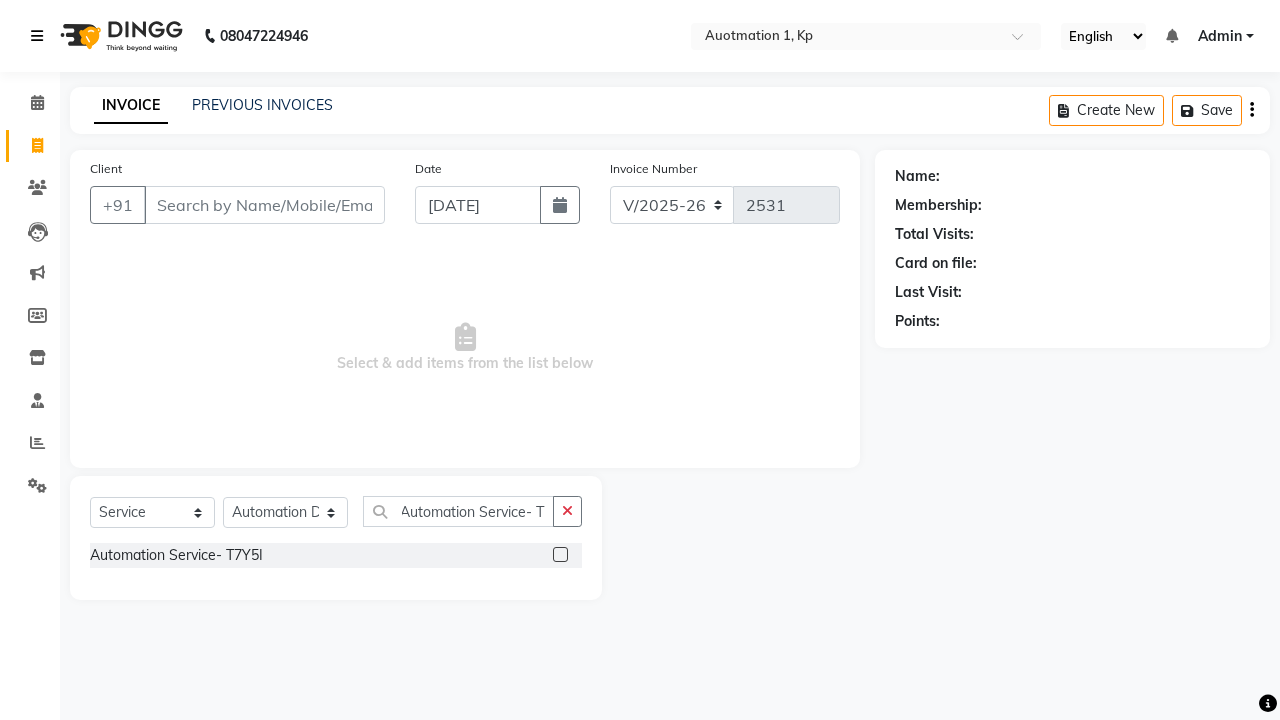 click at bounding box center [37, 36] 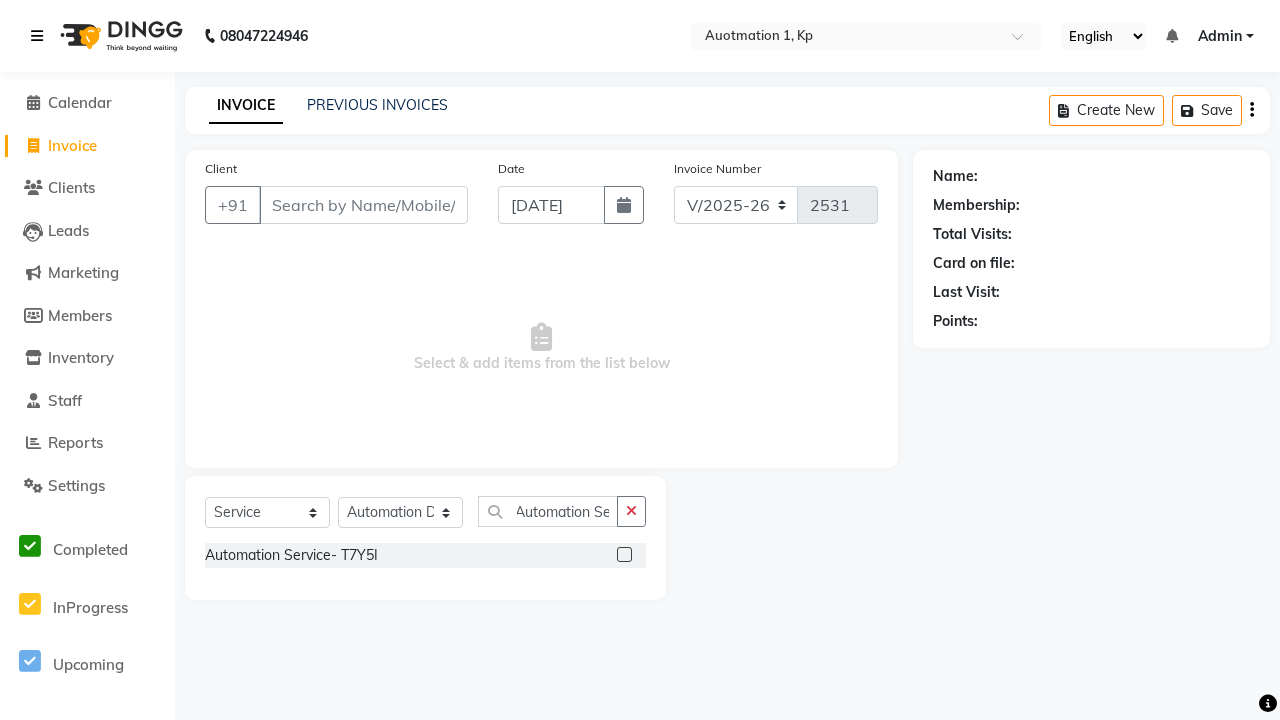 scroll, scrollTop: 0, scrollLeft: 0, axis: both 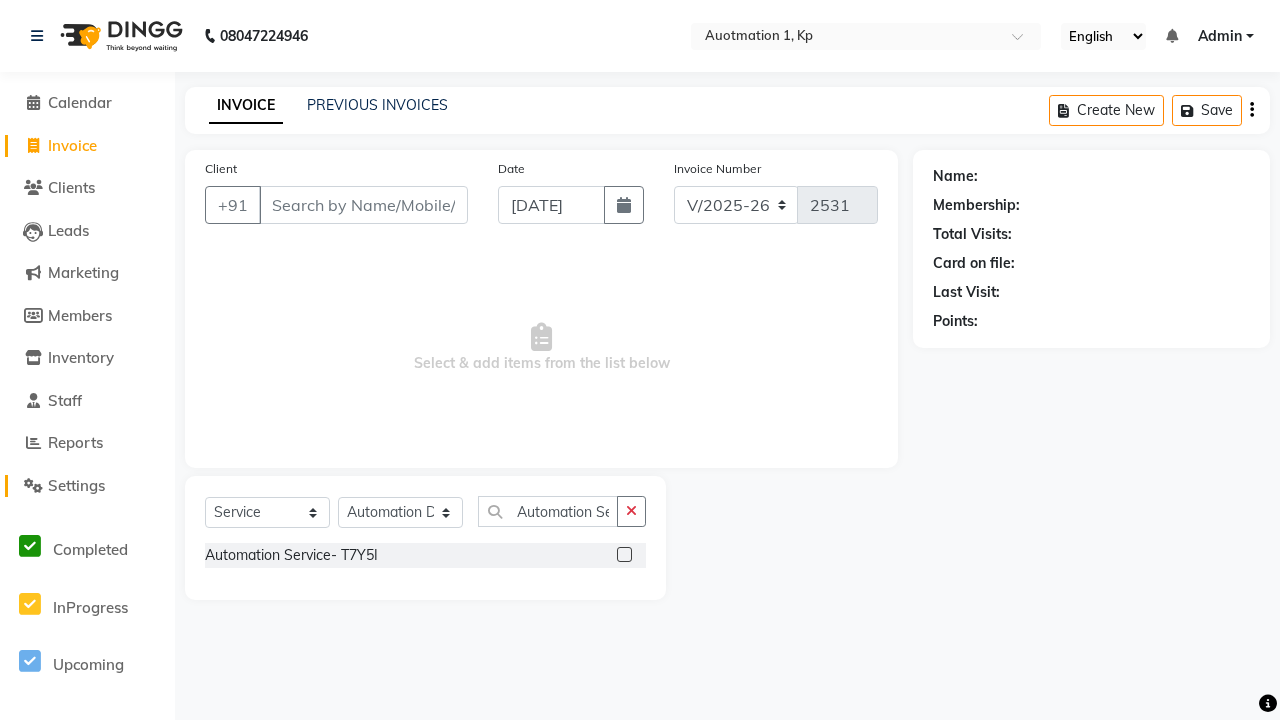 click on "Settings" 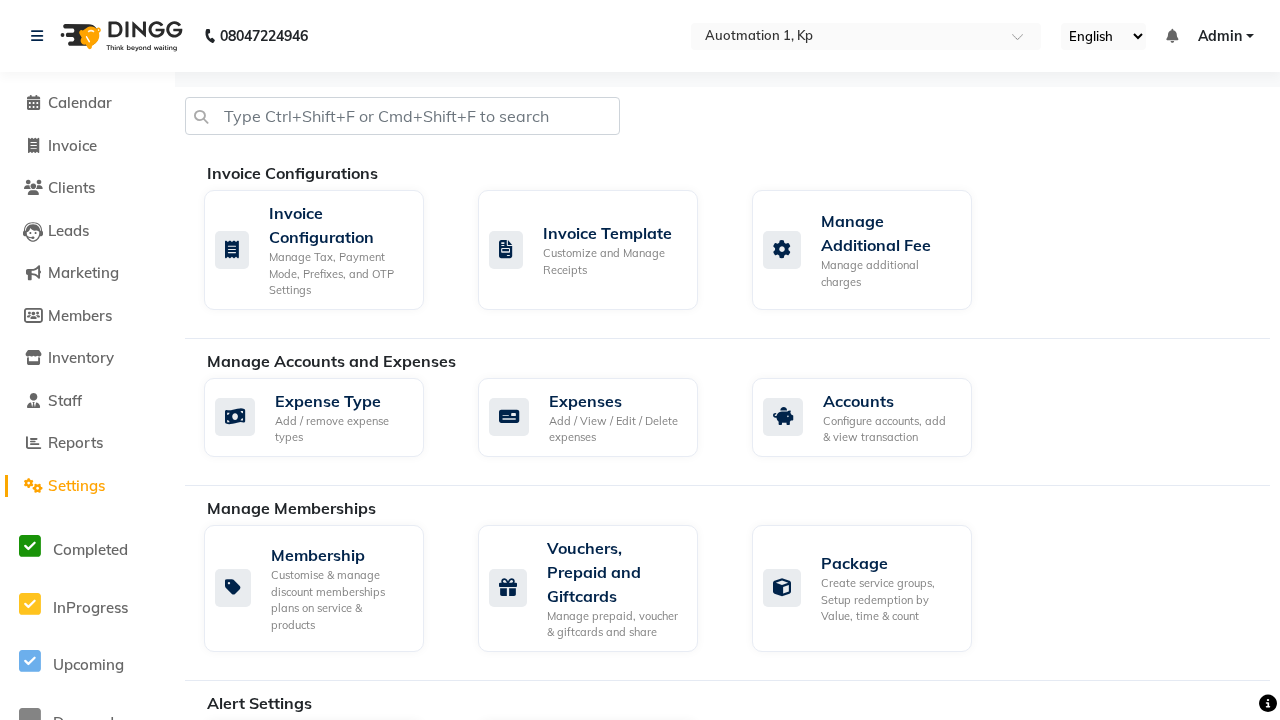 click on "Manage Services" 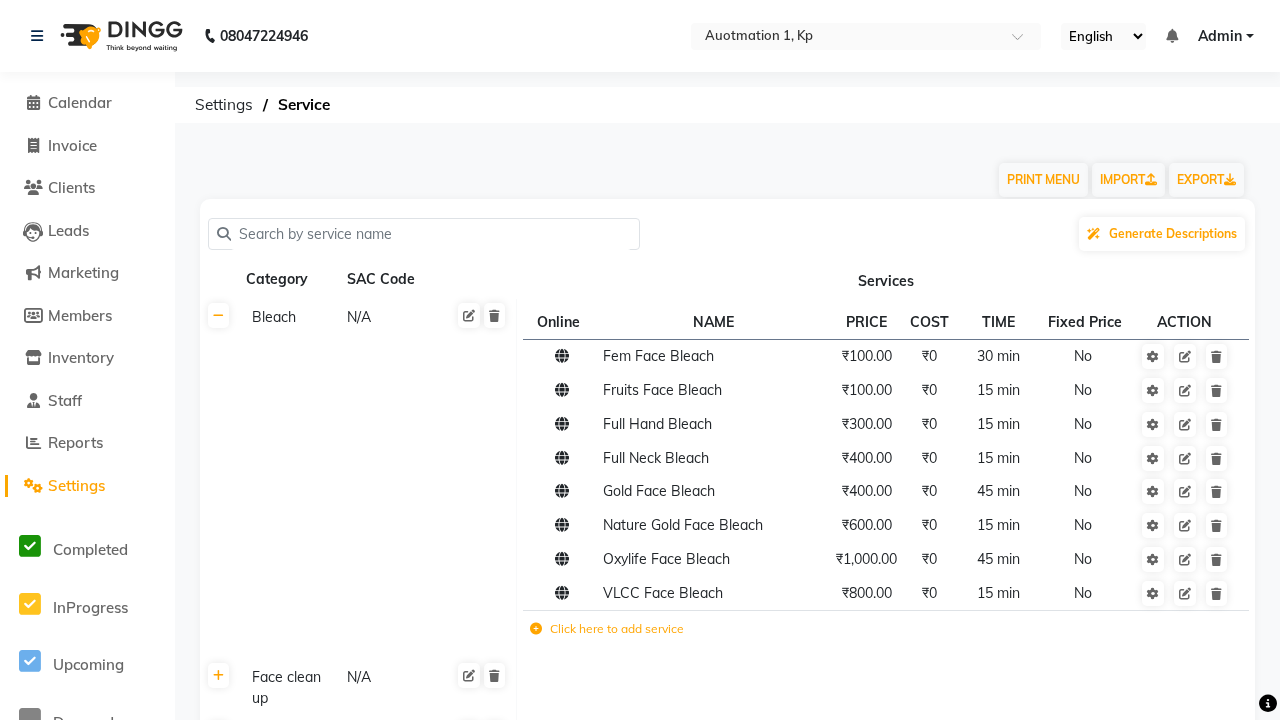 click 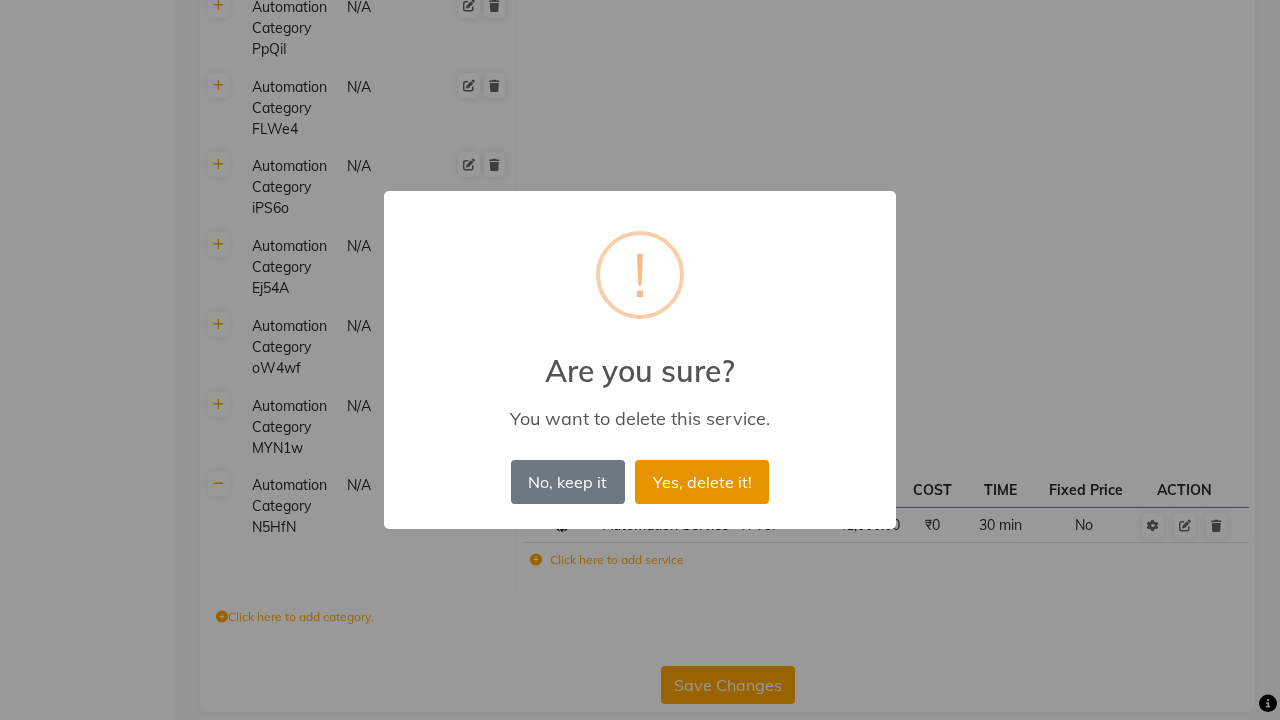 click on "Yes, delete it!" at bounding box center [702, 482] 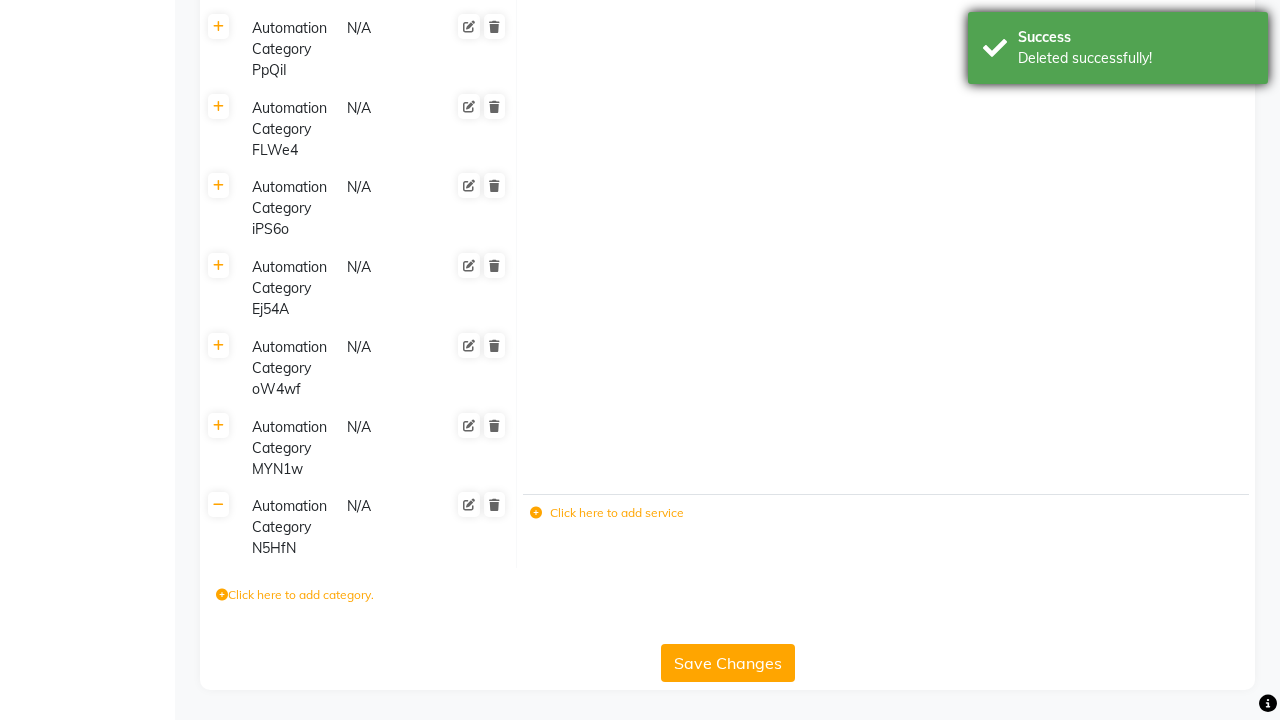 click on "Deleted successfully!" at bounding box center (1135, 58) 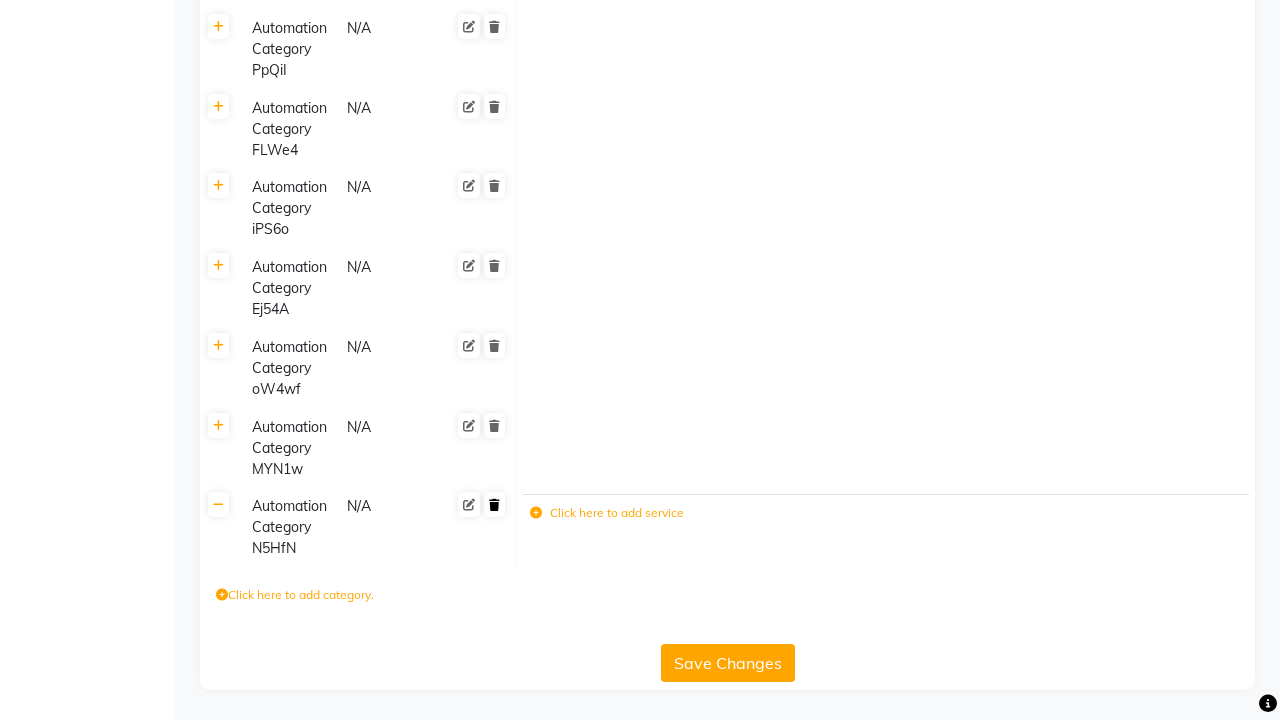 click 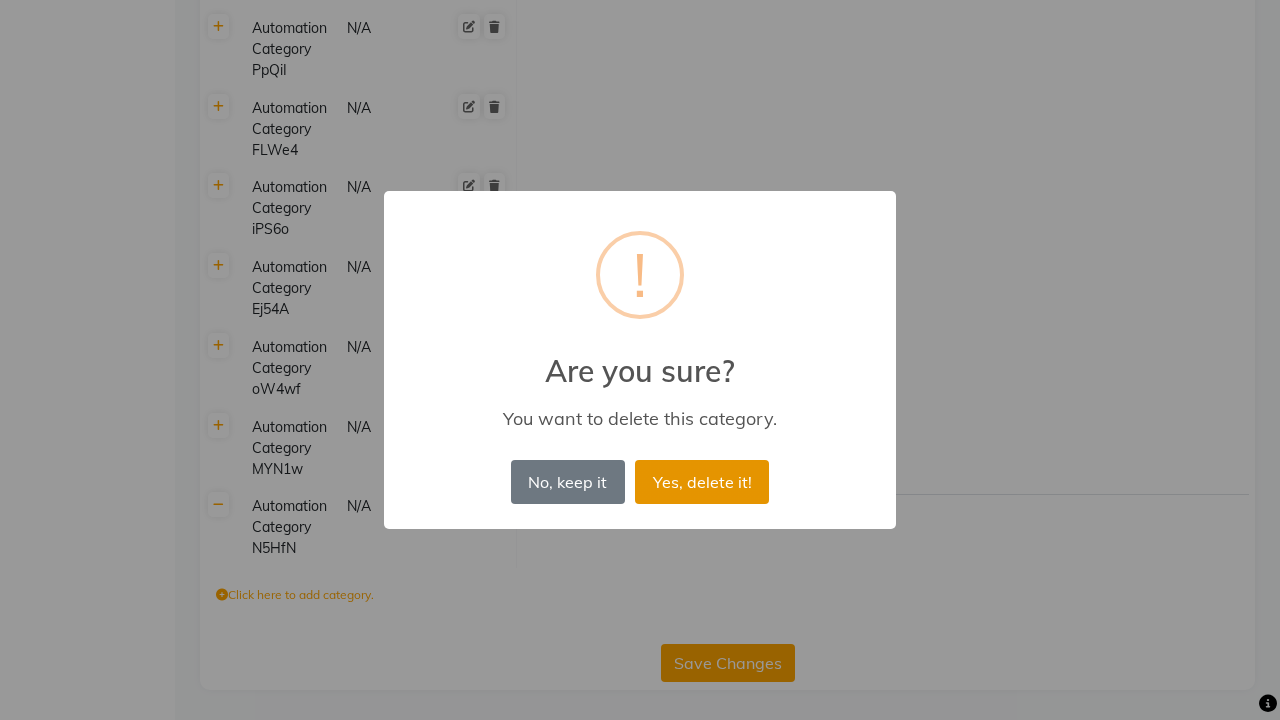 click on "Yes, delete it!" at bounding box center [702, 482] 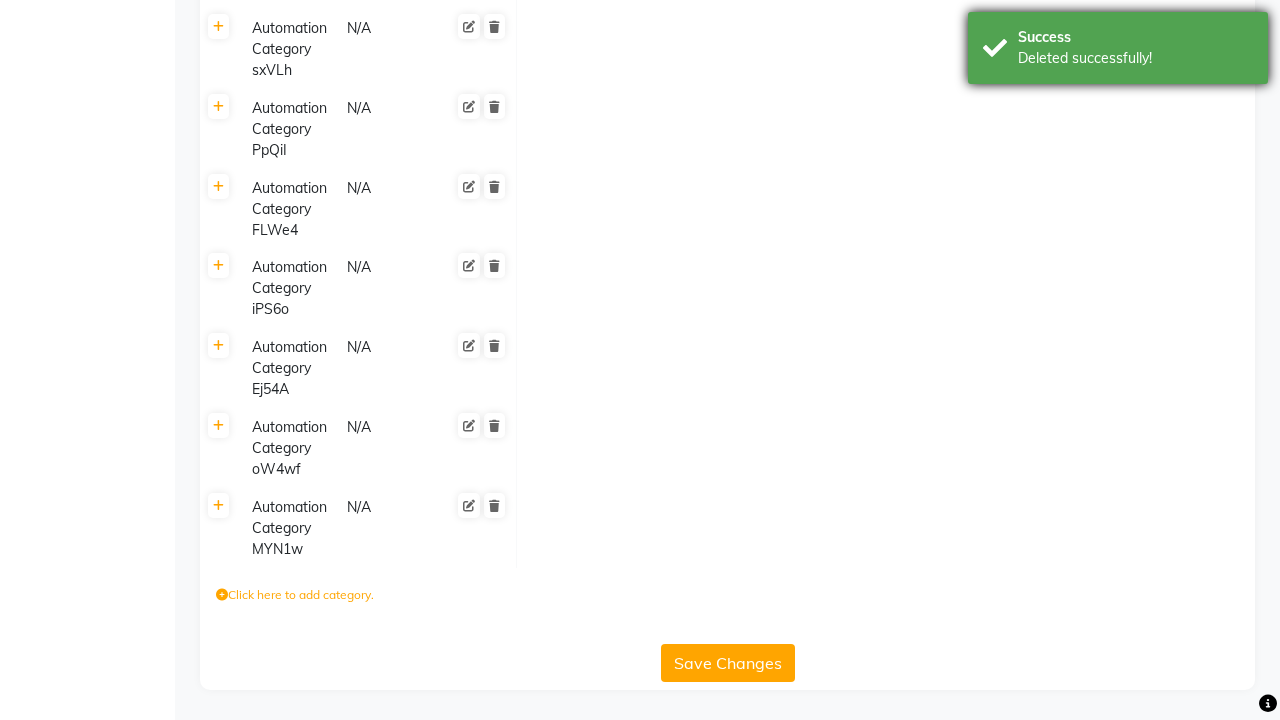 click on "Deleted successfully!" at bounding box center (1135, 58) 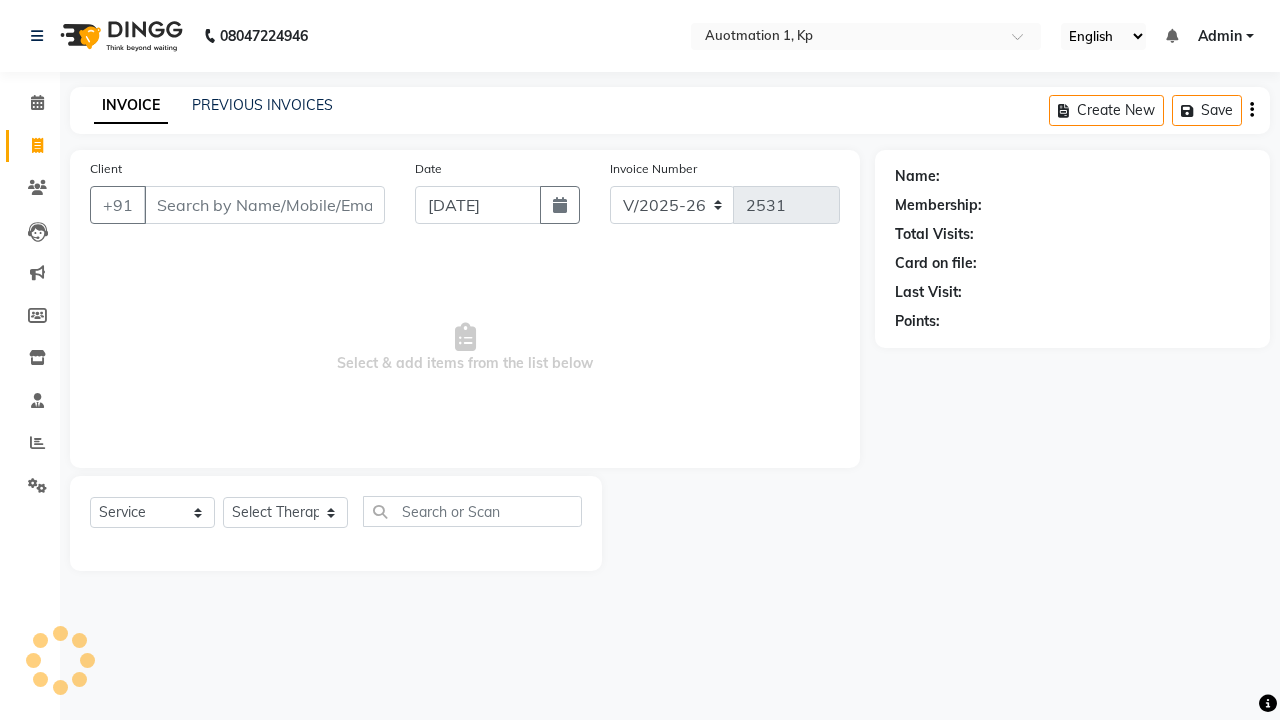 select on "150" 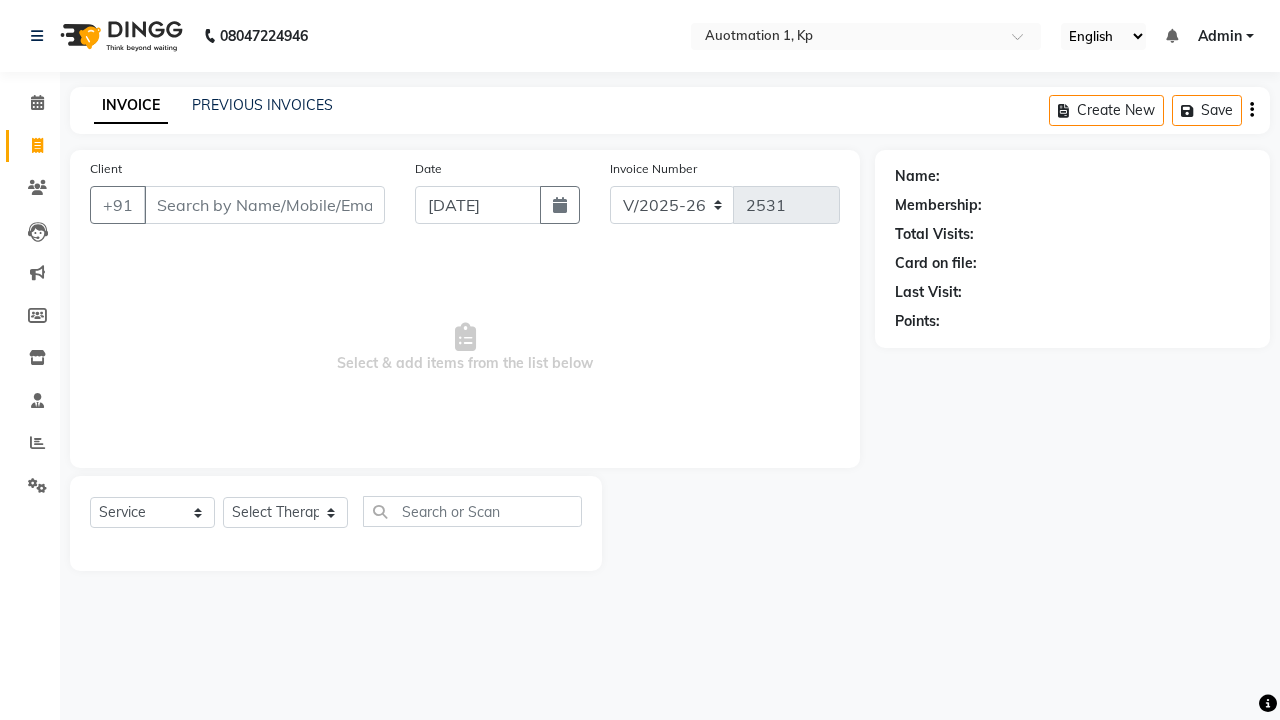 select on "2108" 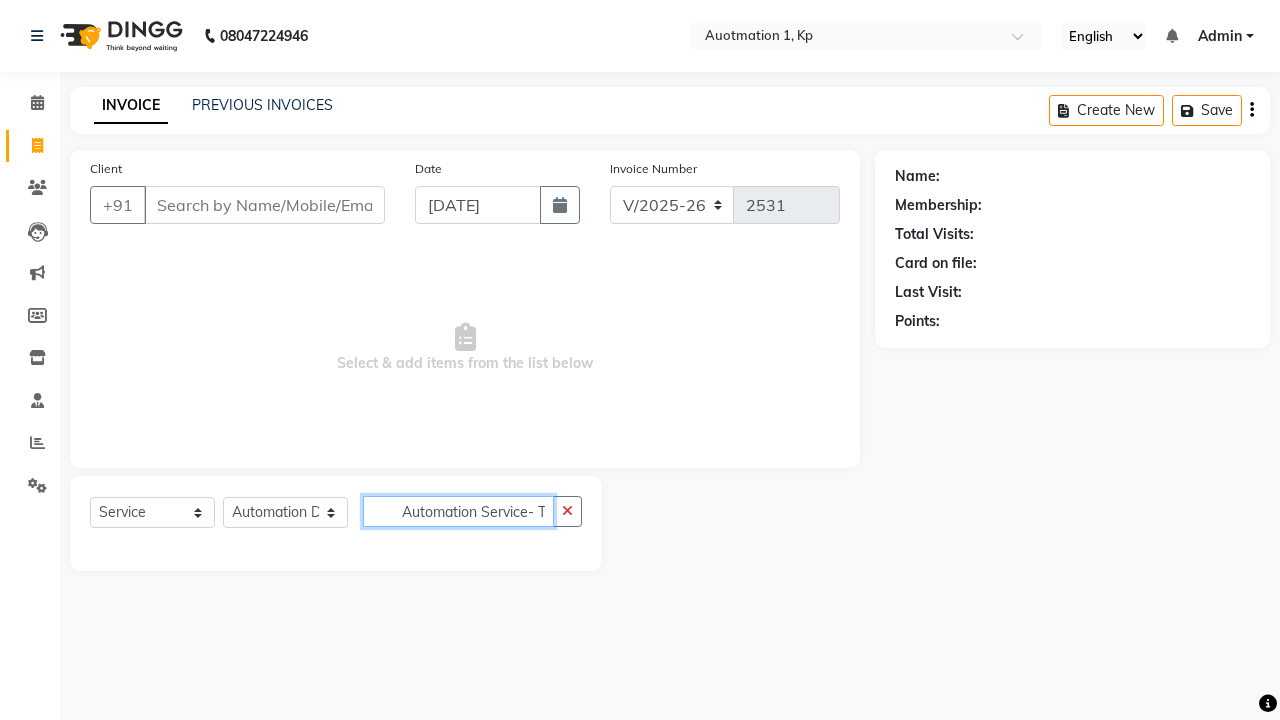 scroll, scrollTop: 0, scrollLeft: 2, axis: horizontal 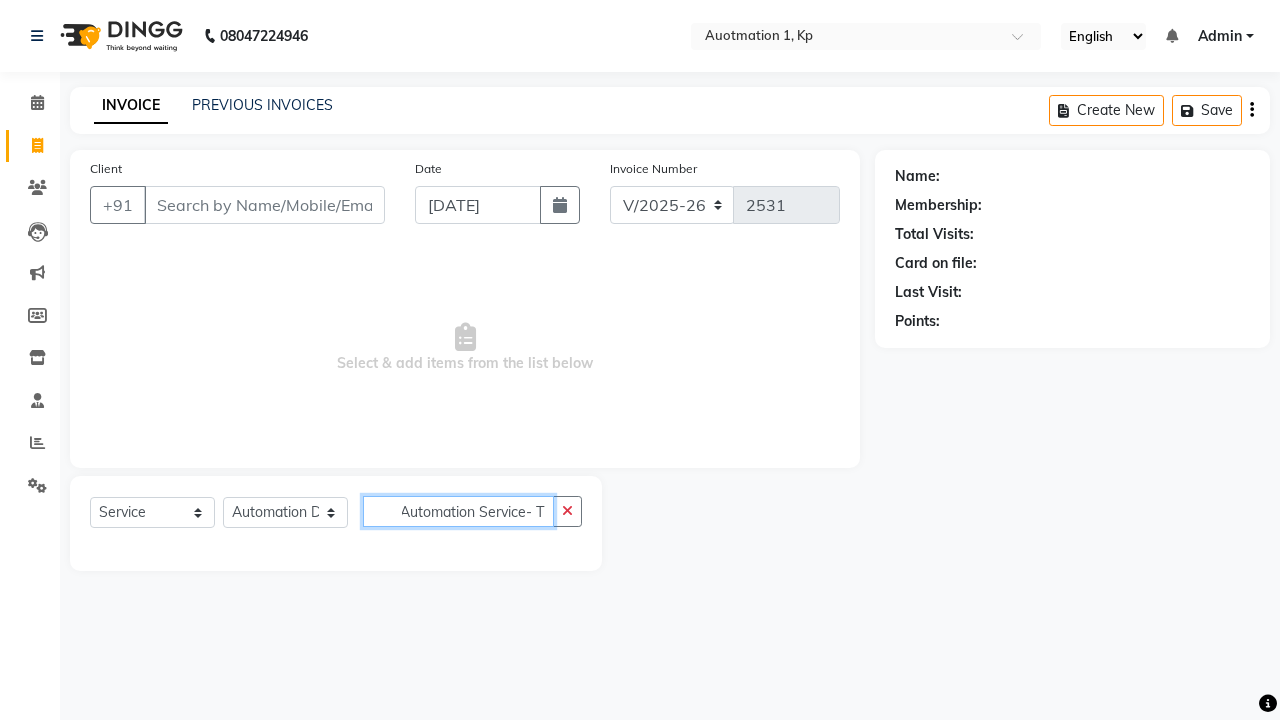 type on "Automation Service- T7Y5I" 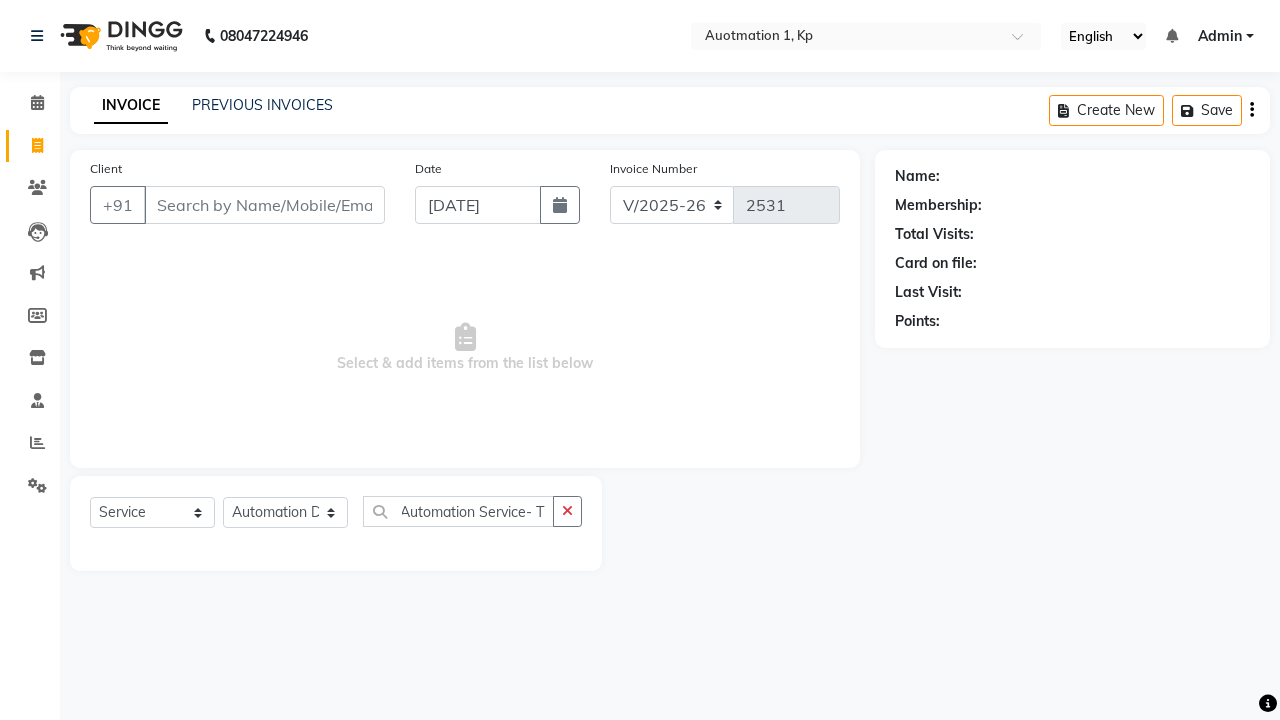 click on "Admin" at bounding box center (1220, 36) 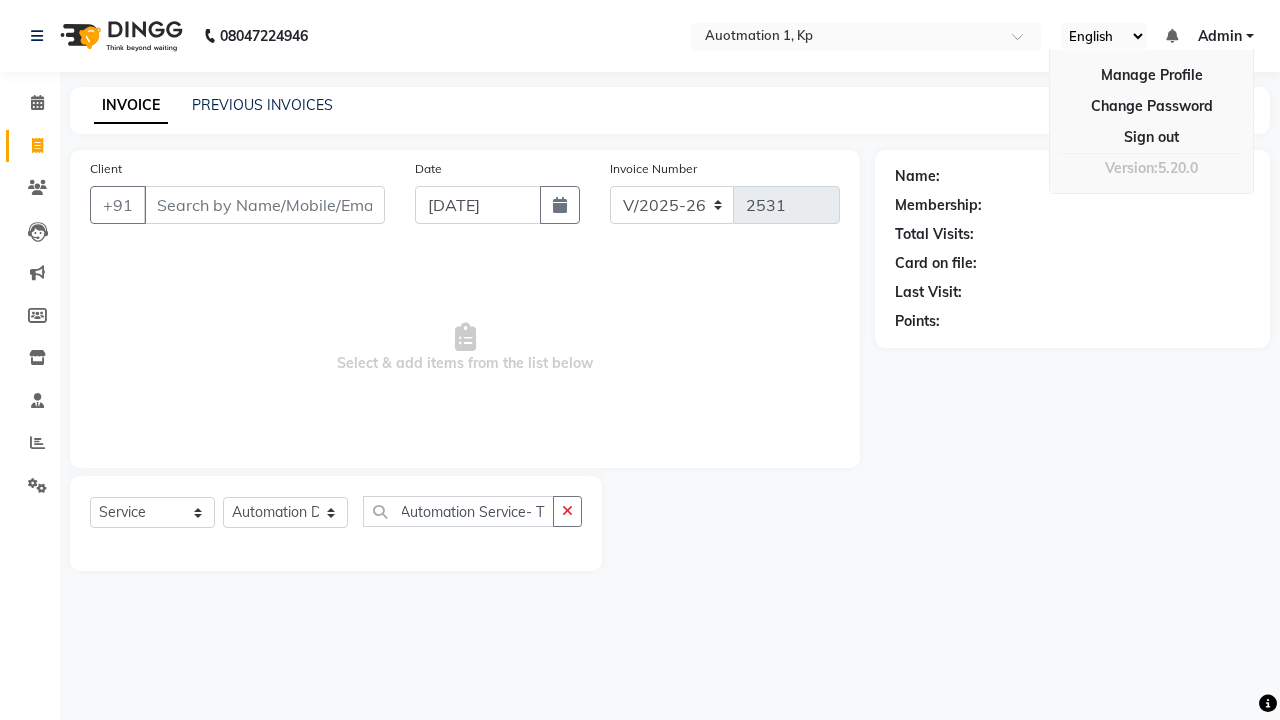 scroll, scrollTop: 0, scrollLeft: 0, axis: both 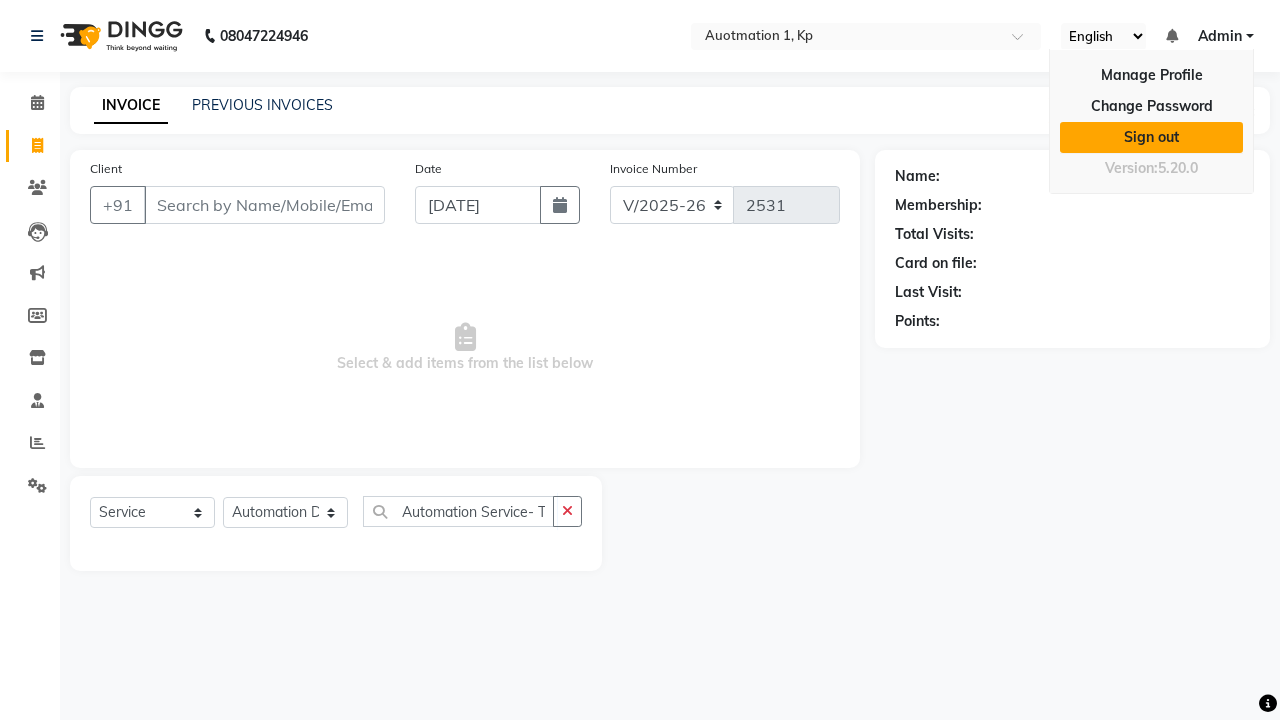 click on "Sign out" at bounding box center (1151, 137) 